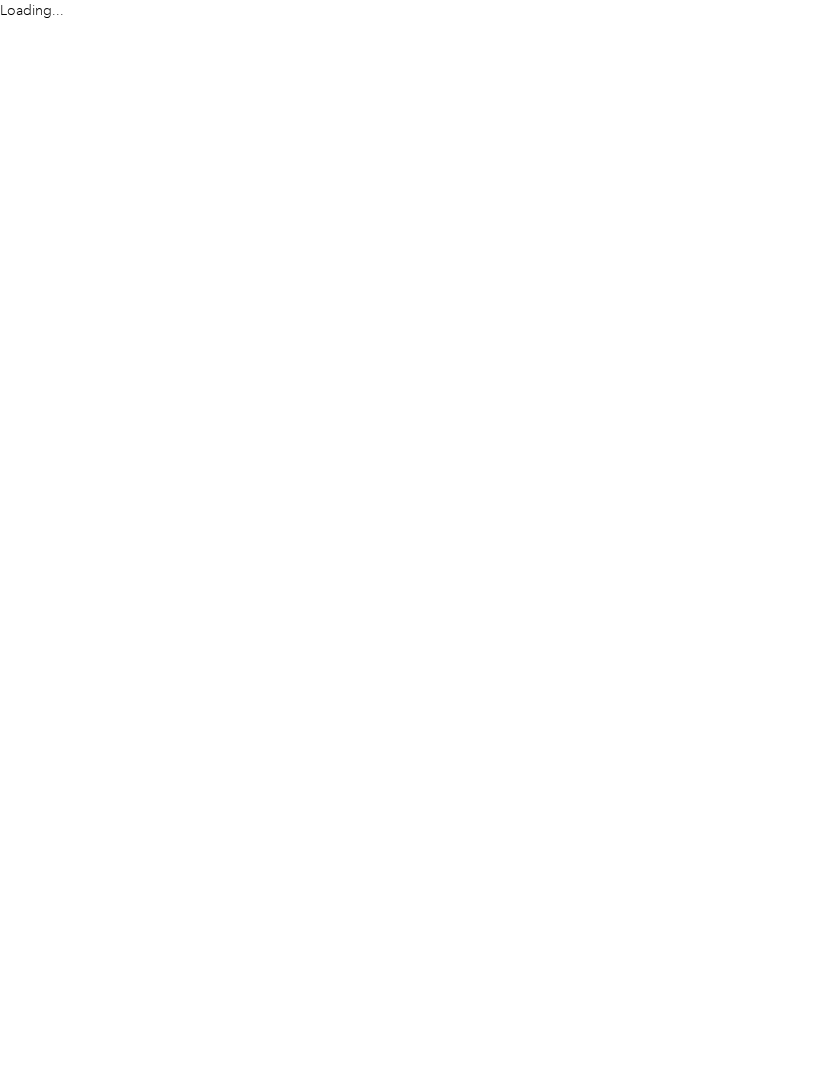 scroll, scrollTop: 0, scrollLeft: 0, axis: both 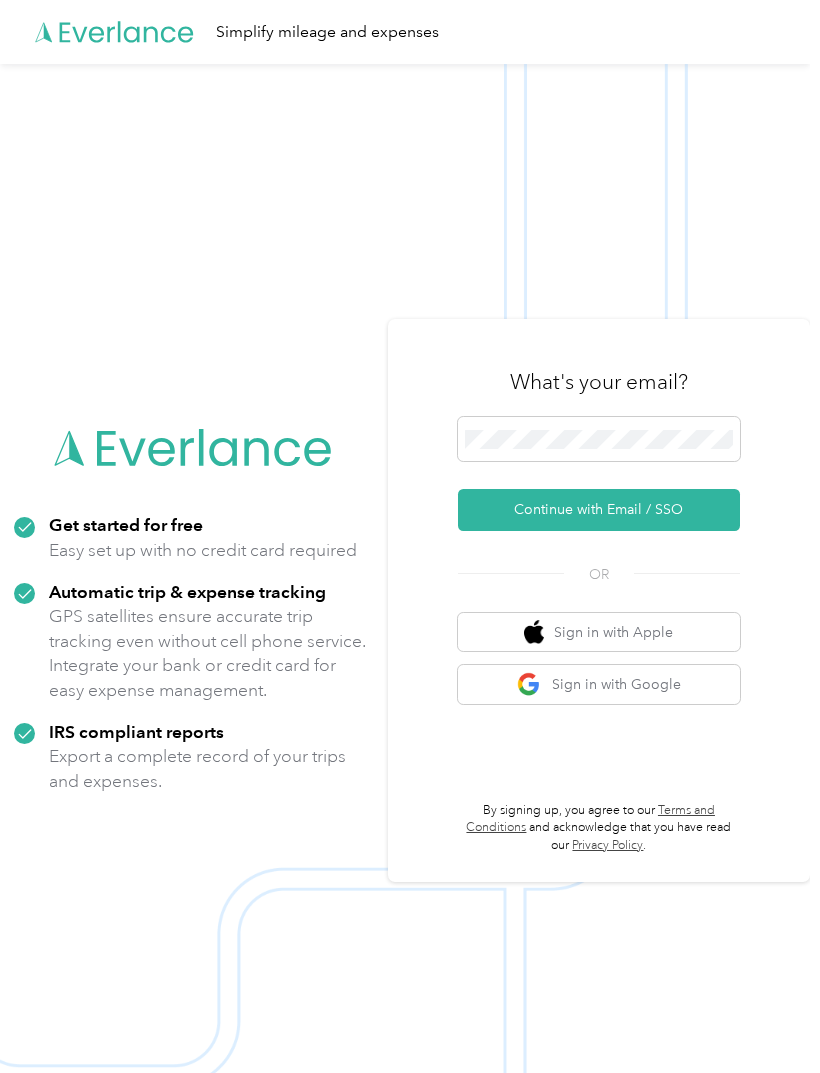 click on "Continue with Email / SSO" at bounding box center (599, 510) 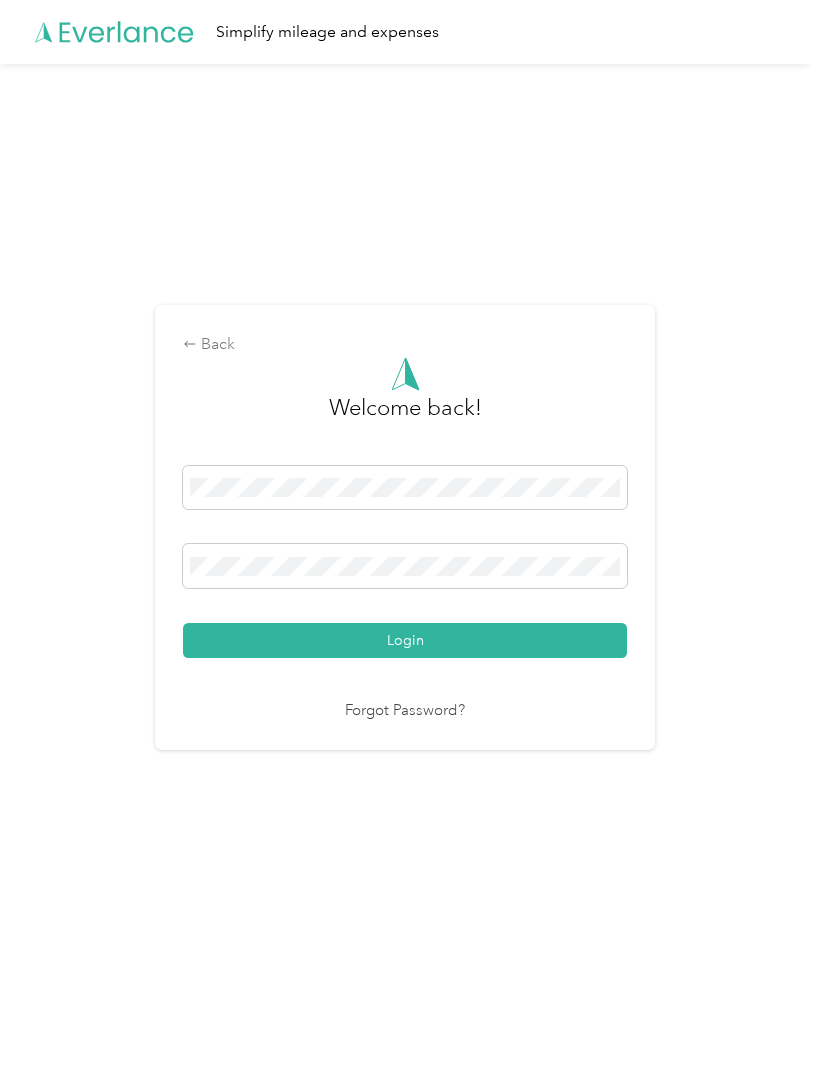 click on "Login" at bounding box center [405, 640] 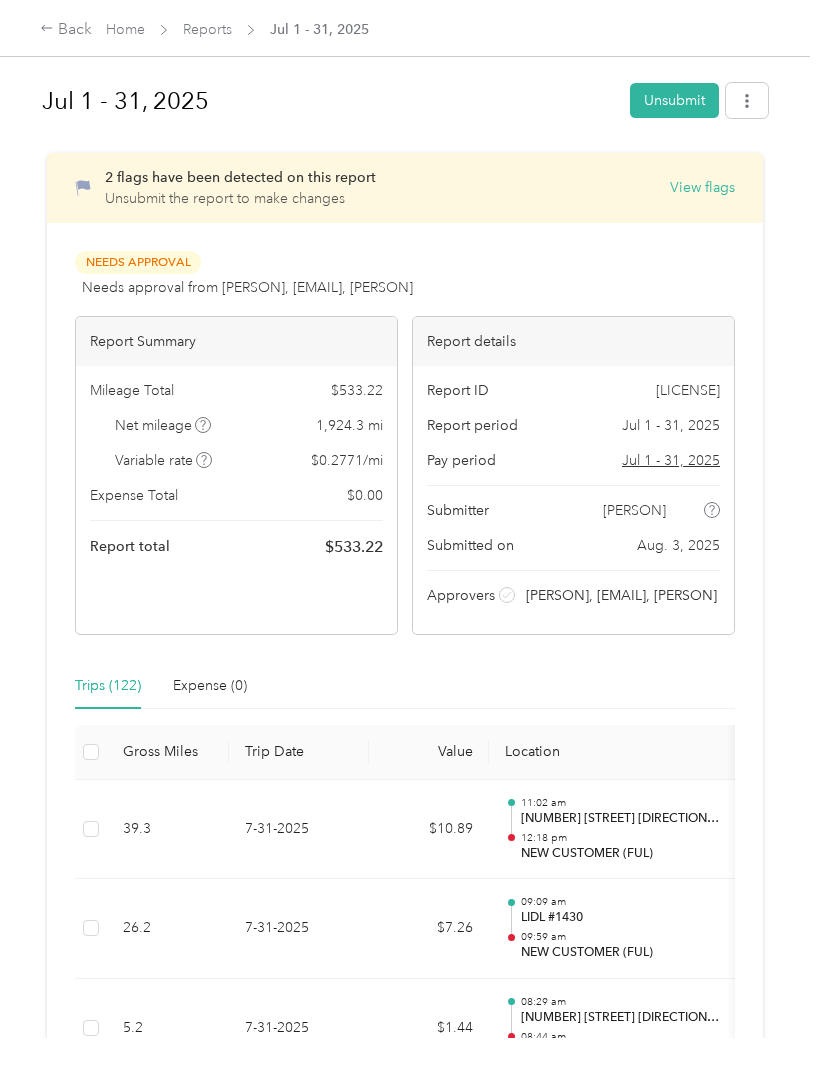 scroll, scrollTop: 0, scrollLeft: 0, axis: both 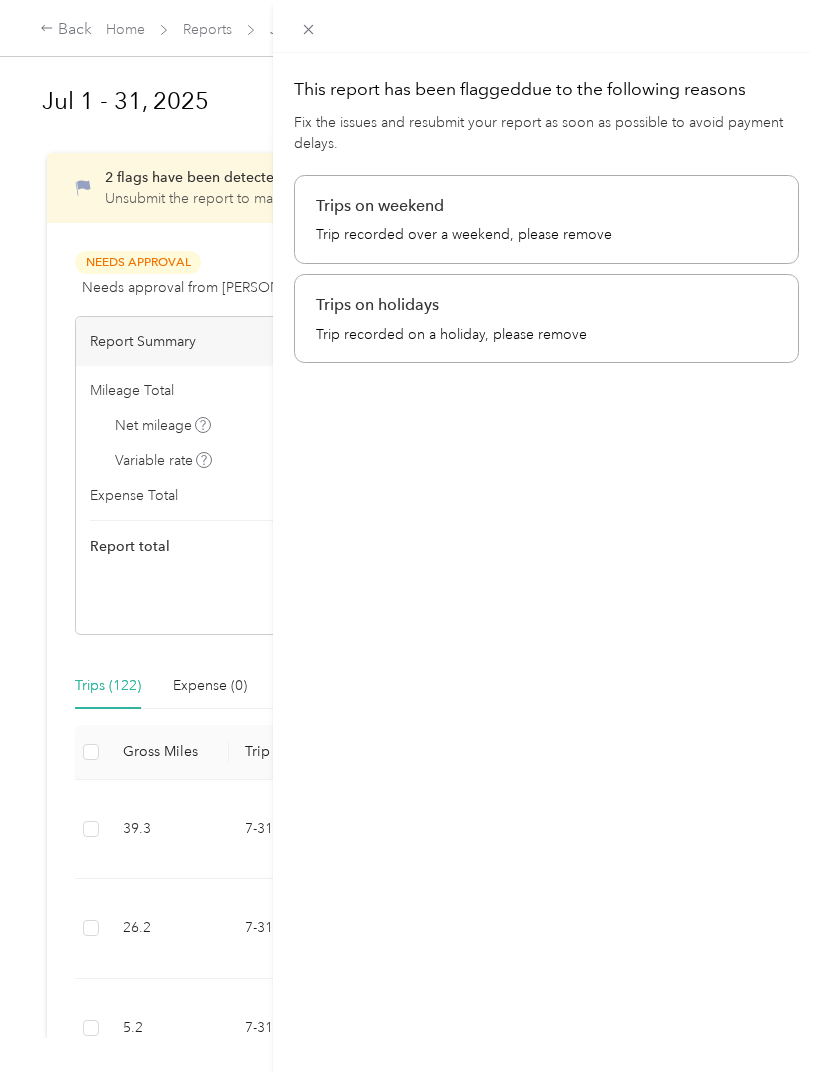 click on "This report has been   flagged  due to the following reasons Fix the issues and resubmit your report as soon as possible to avoid payment delays. Trips on weekend Trip recorded over a weekend, please remove Trips on holidays Trip recorded on a holiday, please remove" at bounding box center [546, 589] 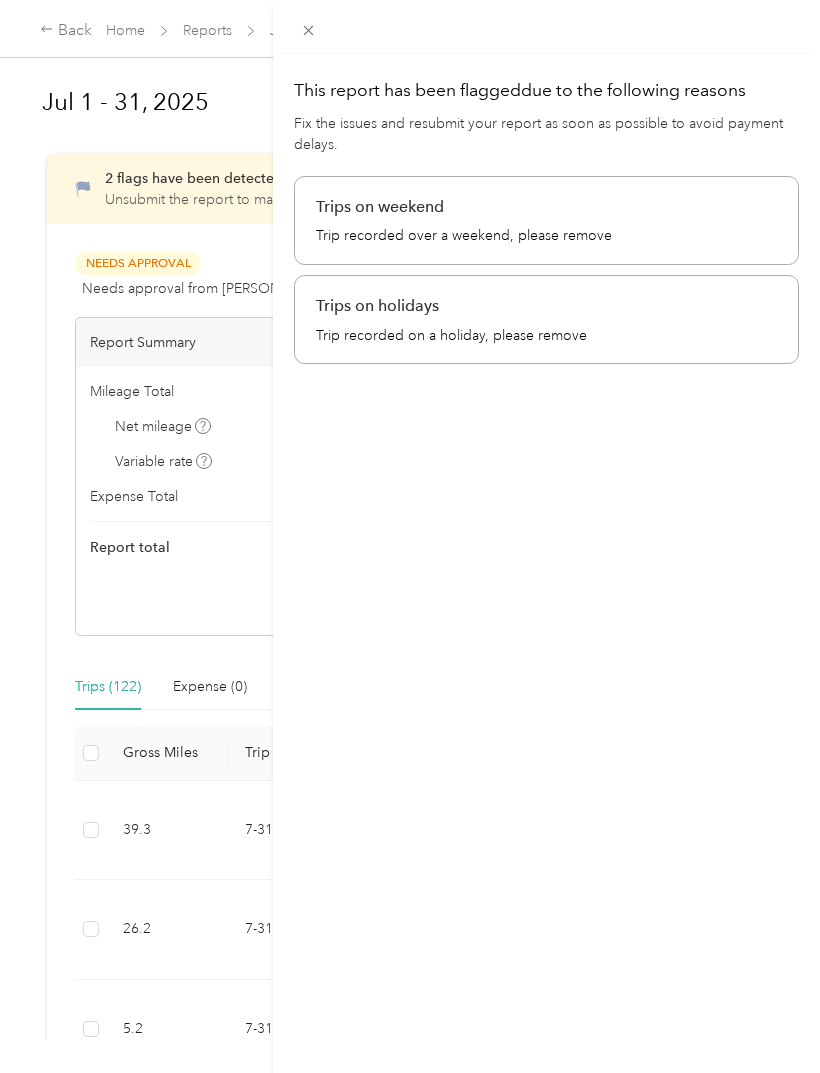 scroll, scrollTop: 7, scrollLeft: 0, axis: vertical 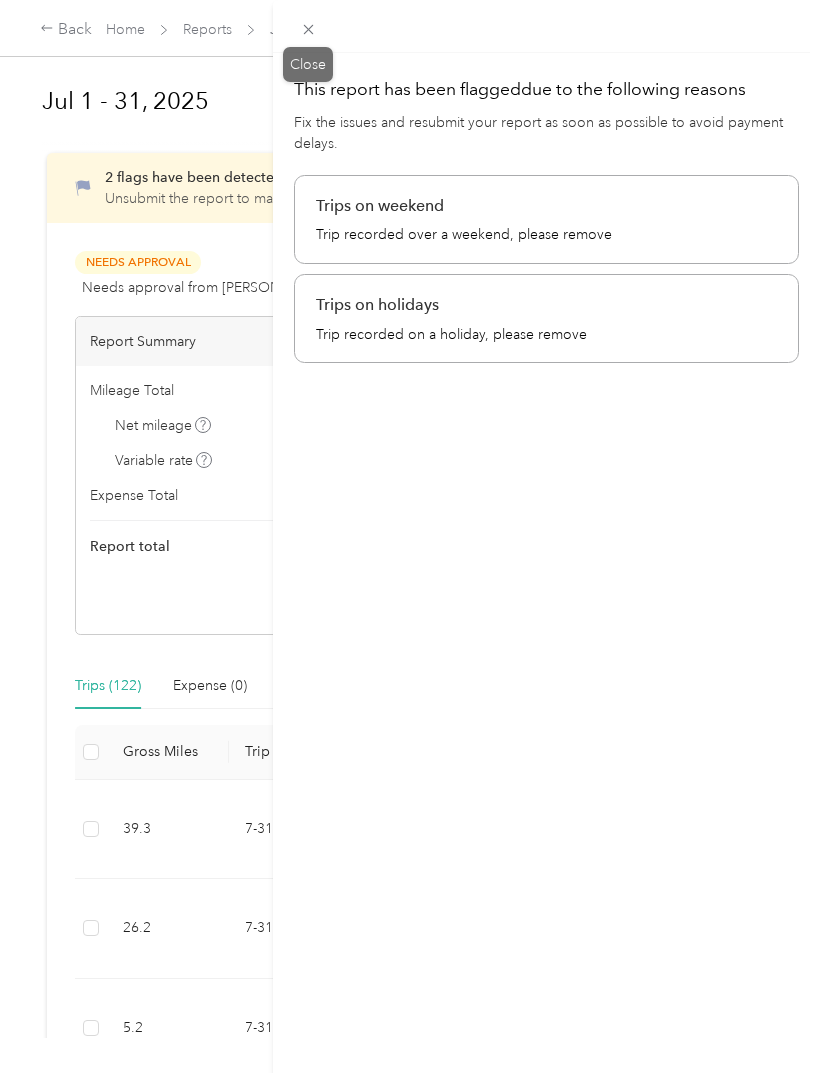 click on "Close" at bounding box center [308, 64] 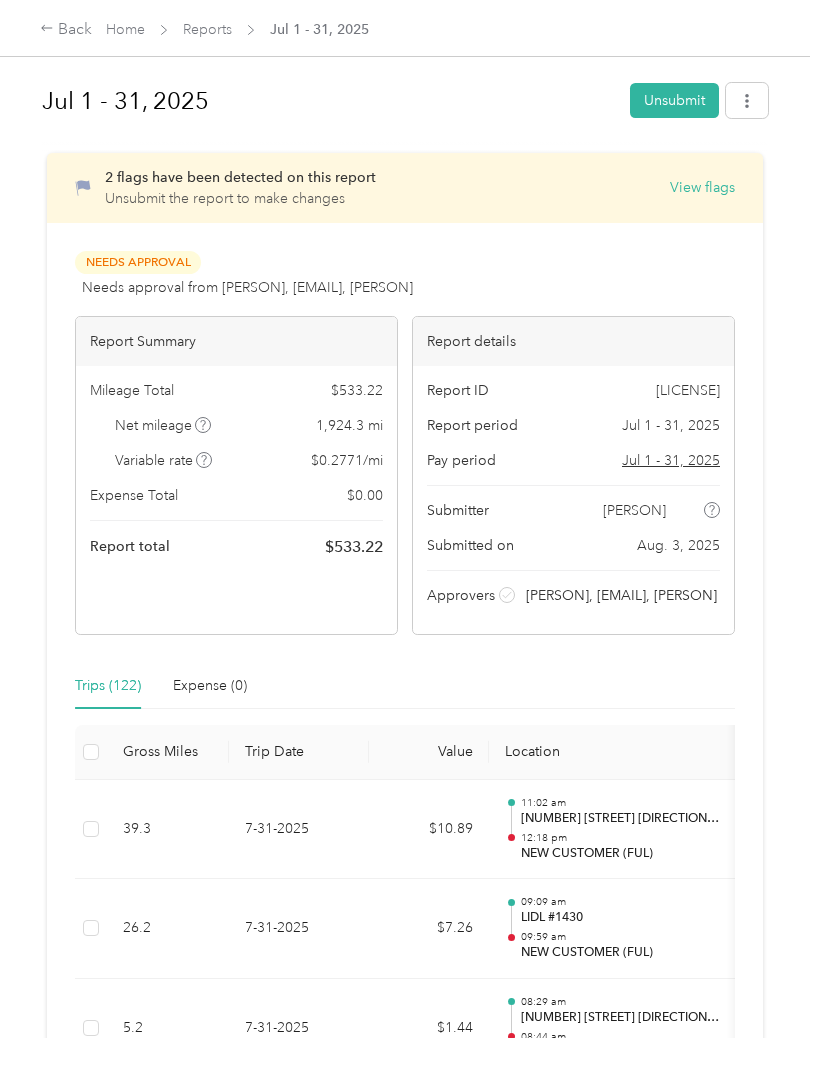 scroll, scrollTop: 0, scrollLeft: 0, axis: both 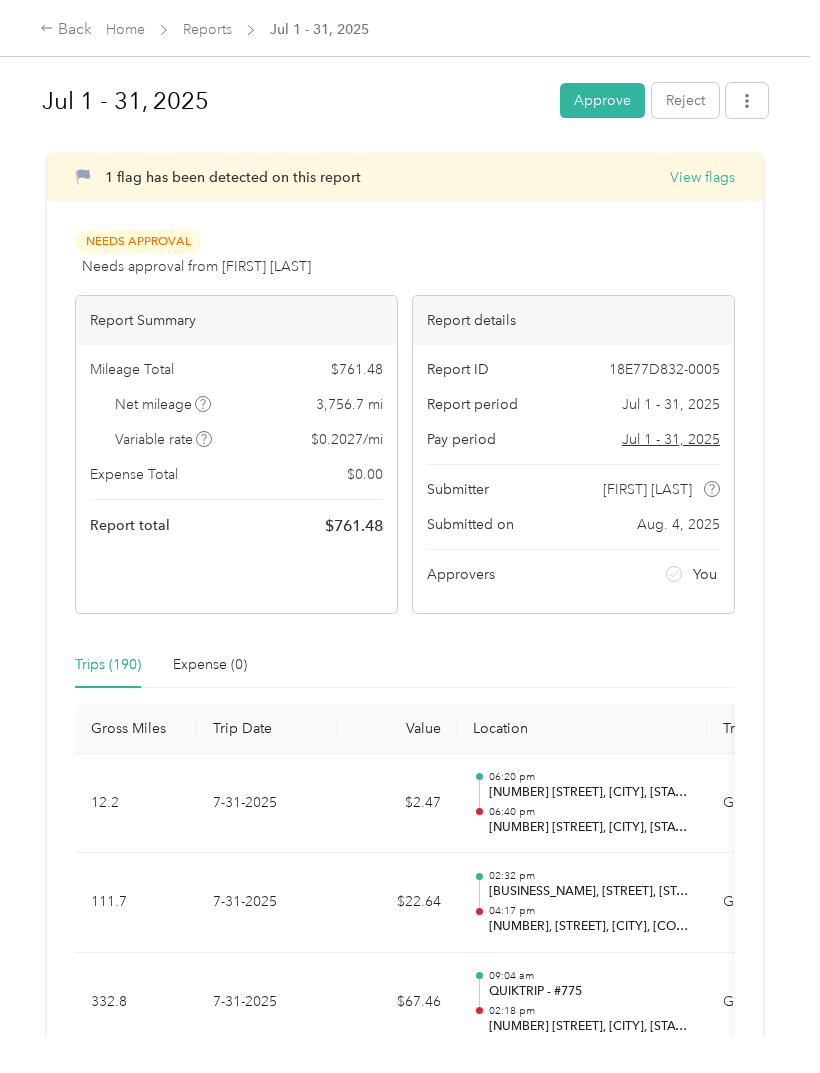 click on "Approve" at bounding box center (602, 100) 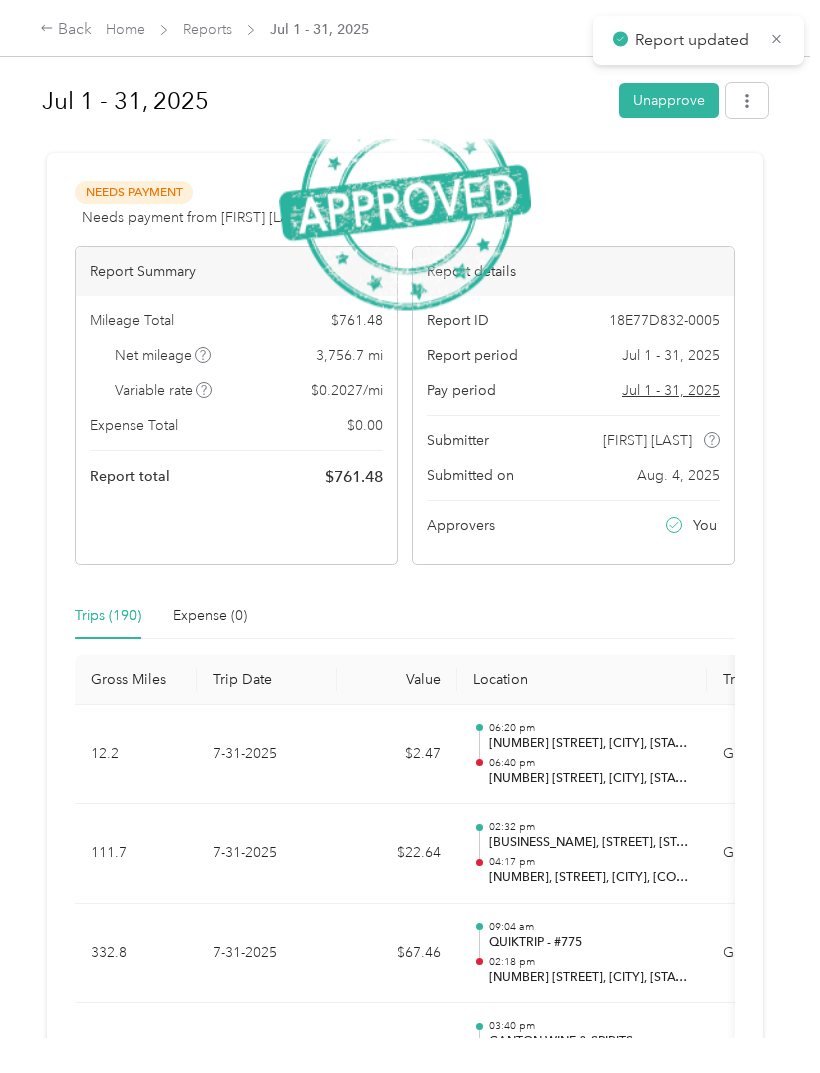 click on "Needs Payment Needs payment from [FIRST] [LAST] View  activity & comments Report Summary Mileage Total $ 761.48 Net mileage   3,756.7   mi Variable rate   $ 0.2027 / mi Expense Total $ 0.00 Report total $ 761.48 Report details Report ID 18E77D832-0005 Report period Jul 1 - 31, 2025 Pay period Jul 1 - 31, 2025 Submitter [FIRST] [LAST] Submitted on Aug. 4, 2025 Approvers You Trips (190) Expense (0) Gross Miles Trip Date Value Location Track Method Purpose Notes Tags                   12.2 7-31-2025 $2.47 06:20 pm [NUMBER] [STREET], [CITY], [STATE] 06:40 pm [NUMBER] [STREET], [CITY], [STATE] GPS Atlanta Beverage Company - 111.7 7-31-2025 $22.64 02:32 pm [BUSINESS_NAME], [STREET], [STATE], [COUNTY] [DISTRICT], [CITY], [COUNTY], [STATE], [POSTAL_CODE], [COUNTRY] 04:17 pm [NUMBER], [STREET], [CITY], [COUNTY], [STATE], [POSTAL_CODE], [COUNTRY] GPS Atlanta Beverage Company - 332.8 7-31-2025 $67.46 09:04 am QUIKTRIP - #775 02:18 pm [NUMBER] [STREET], [CITY], [STATE] GPS Atlanta Beverage Company - 3.2 7-30-2025 $0.65 GPS" at bounding box center [405, 9913] 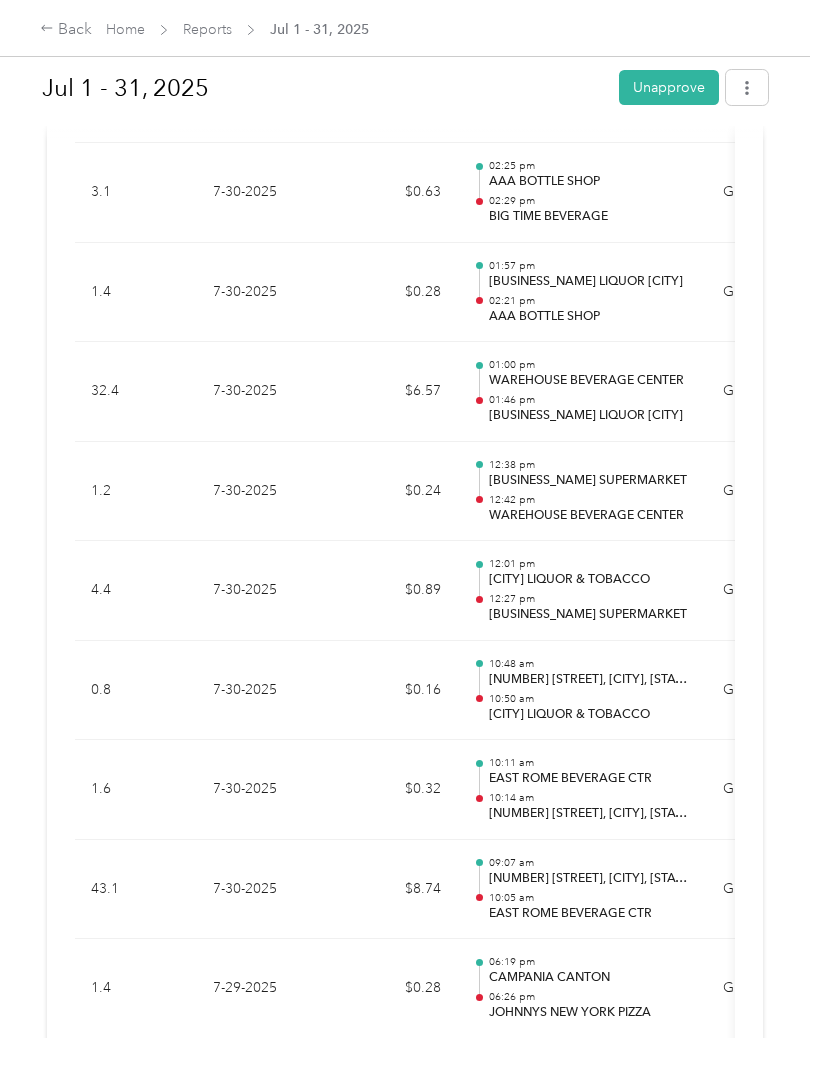 scroll, scrollTop: 1071, scrollLeft: 0, axis: vertical 